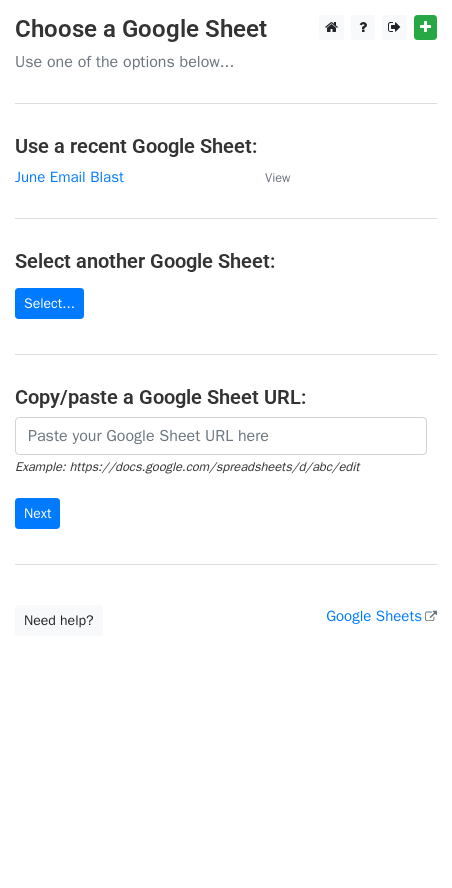 scroll, scrollTop: 0, scrollLeft: 0, axis: both 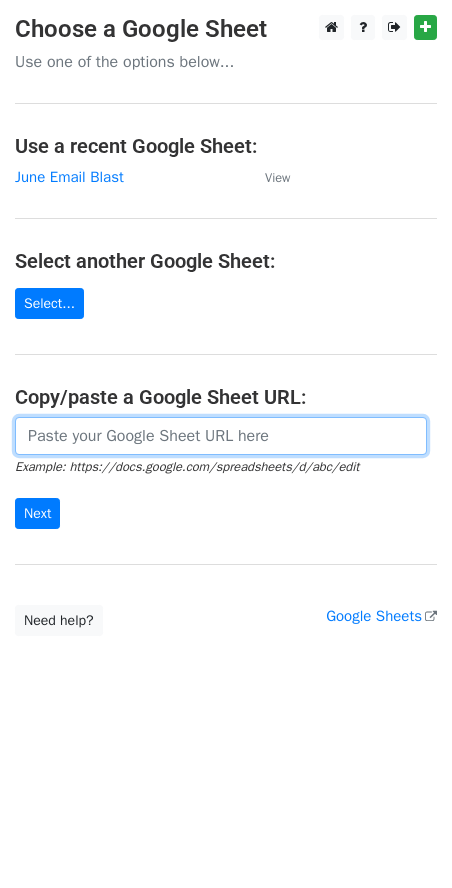 click at bounding box center (221, 436) 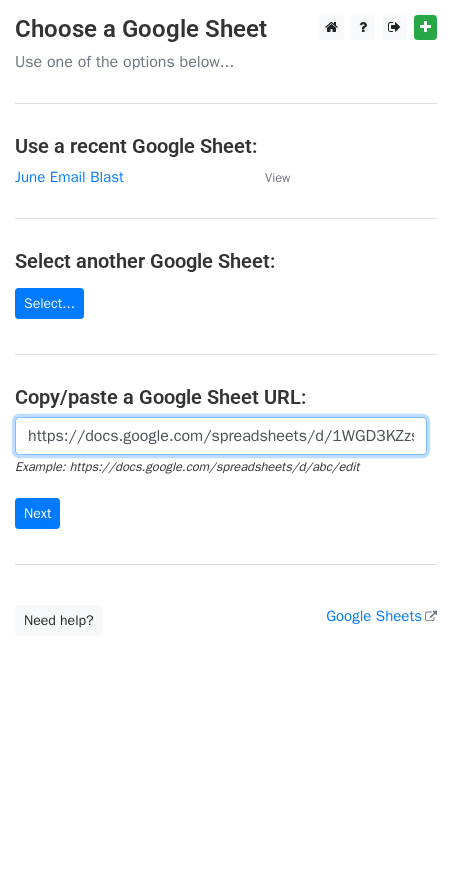 scroll, scrollTop: 0, scrollLeft: 425, axis: horizontal 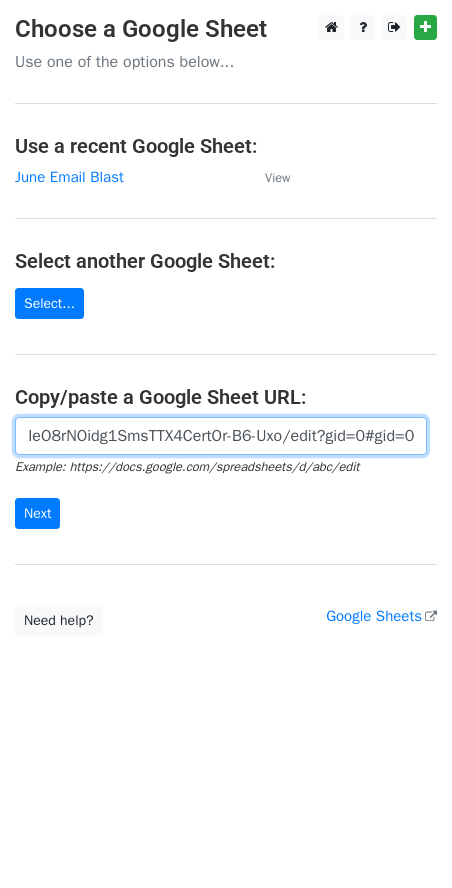 type on "https://docs.google.com/spreadsheets/d/1WGD3KZzsby5LIeO8rNOidg1SmsTTX4CertOr-B6-Uxo/edit?gid=0#gid=0" 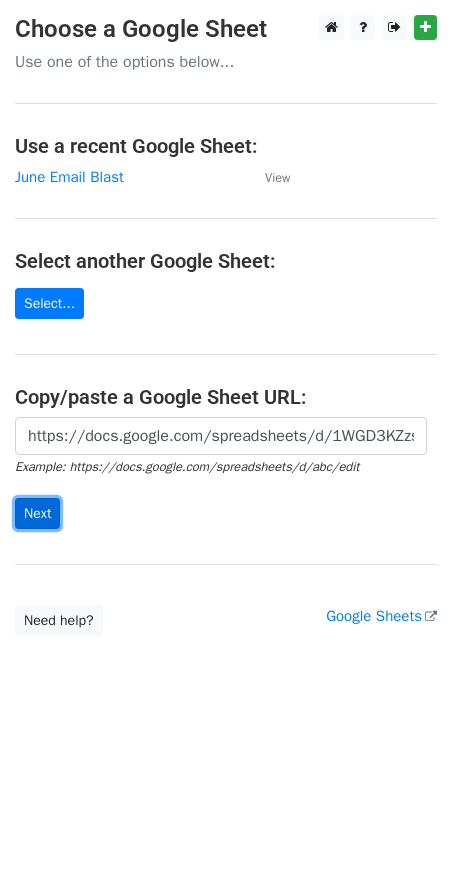 click on "Next" at bounding box center [37, 513] 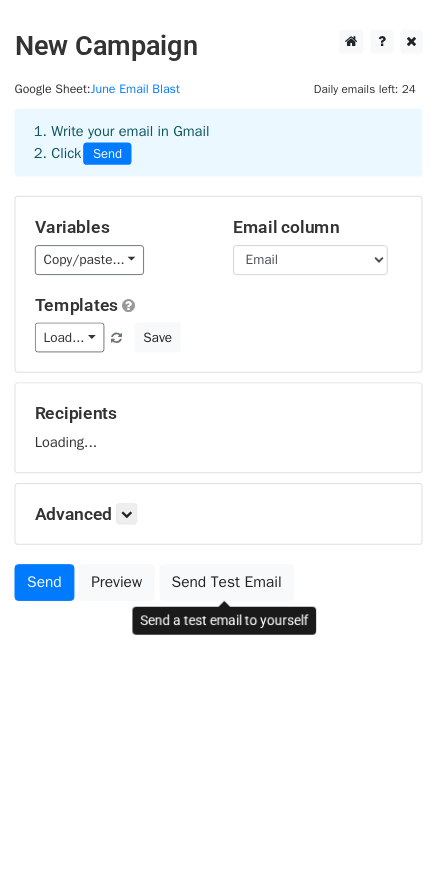 scroll, scrollTop: 0, scrollLeft: 0, axis: both 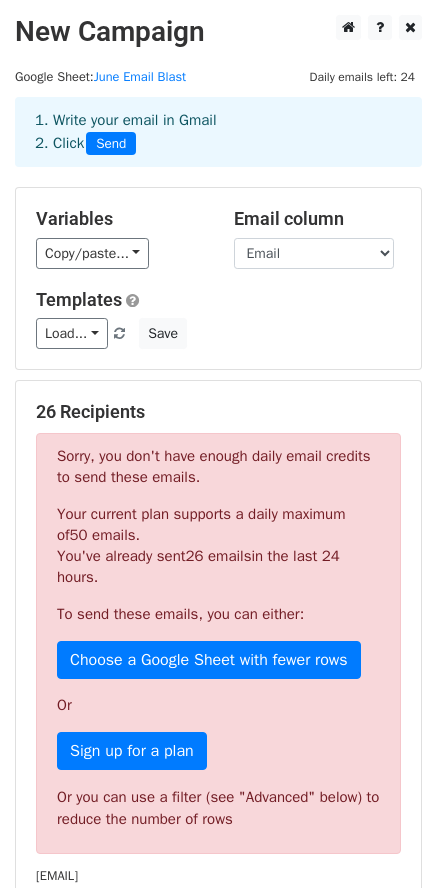 click on "Variables
Copy/paste...
{{First Name}}
{{Email}}
Email column
First Name
Email
Templates
Load...
No templates saved
Save" at bounding box center [218, 278] 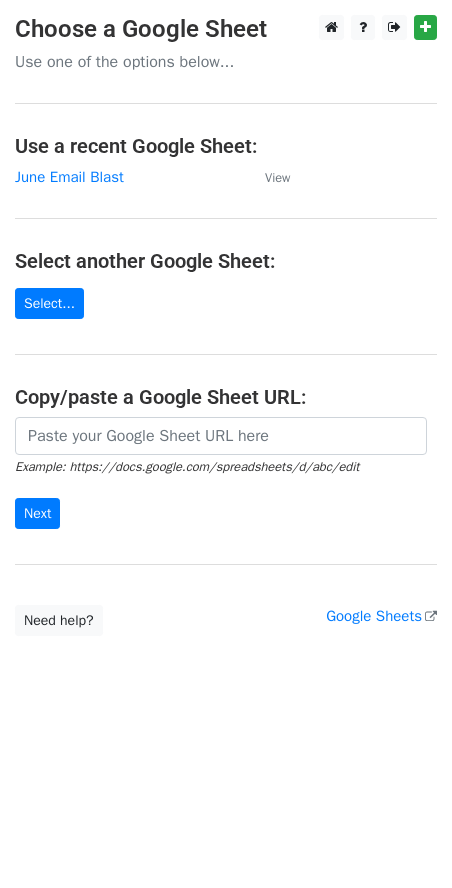scroll, scrollTop: 0, scrollLeft: 0, axis: both 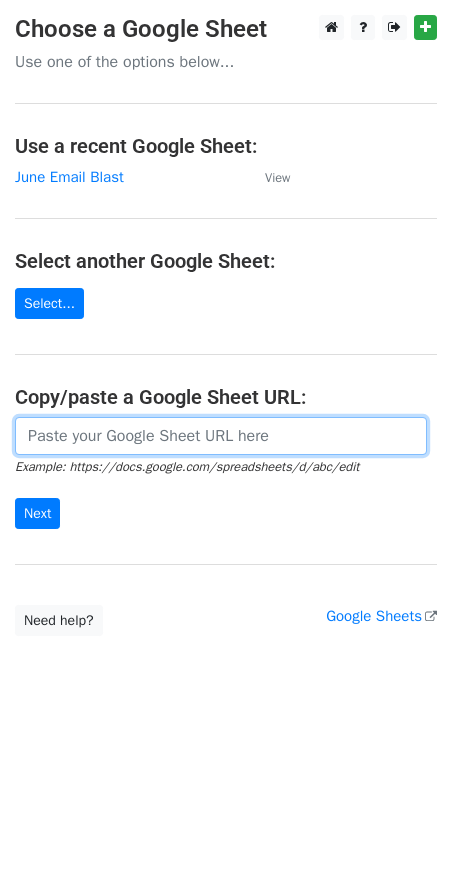 click at bounding box center (221, 436) 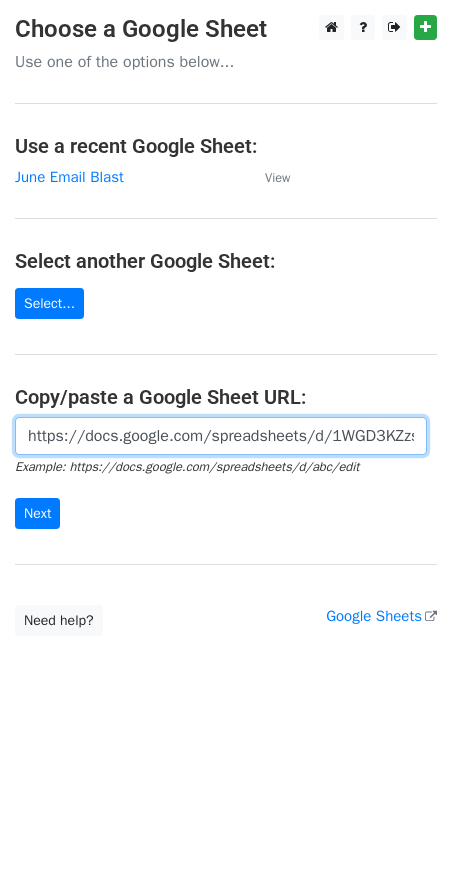 scroll, scrollTop: 0, scrollLeft: 425, axis: horizontal 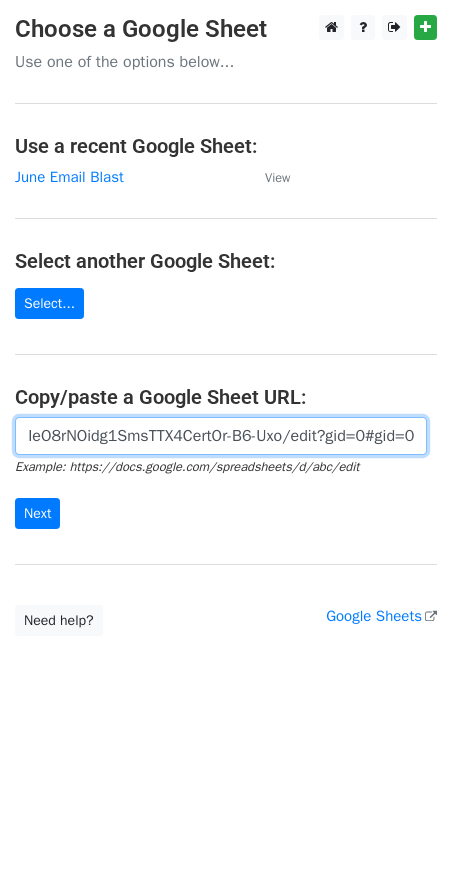 type on "https://docs.google.com/spreadsheets/d/1WGD3KZzsby5LIeO8rNOidg1SmsTTX4CertOr-B6-Uxo/edit?gid=0#gid=0" 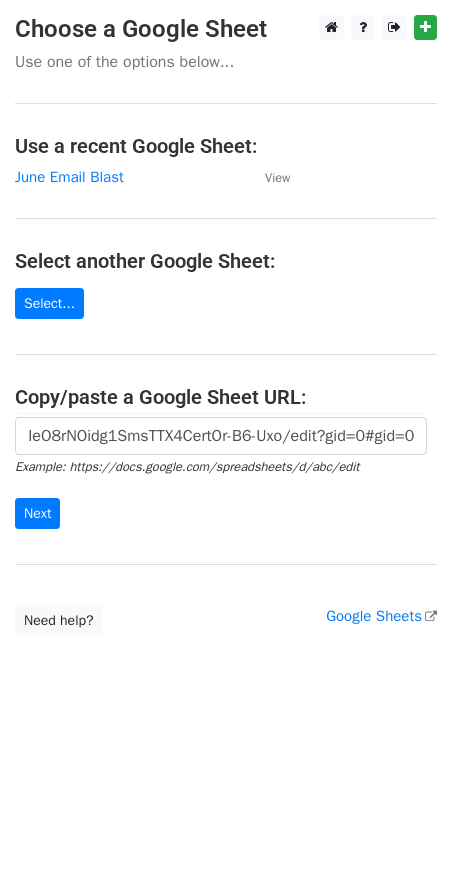 scroll, scrollTop: 0, scrollLeft: 0, axis: both 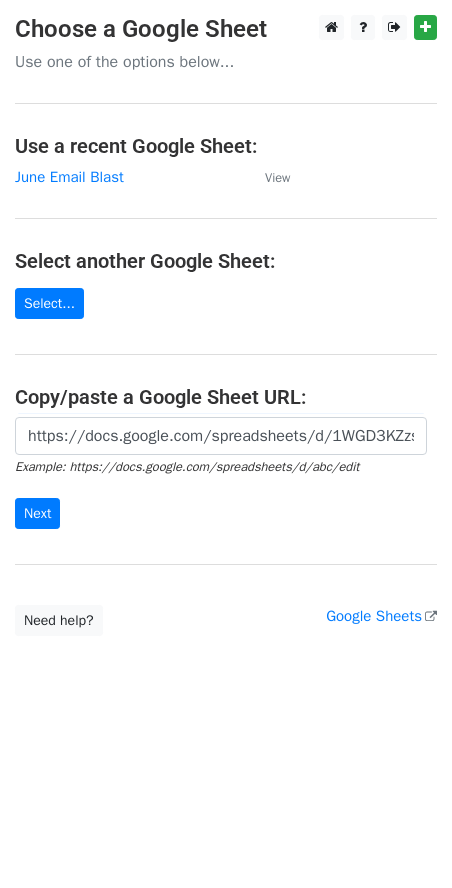 click on "Choose a Google Sheet
Use one of the options below...
Use a recent Google Sheet:
June Email Blast
View
Select another Google Sheet:
Select...
Copy/paste a Google Sheet URL:
https://docs.google.com/spreadsheets/d/1WGD3KZzsby5LIeO8rNOidg1SmsTTX4CertOr-B6-Uxo/edit?gid=0#gid=0
Example:
https://docs.google.com/spreadsheets/d/abc/edit
Next
Google Sheets
Need help?
Help
×
Why do I need to copy/paste a Google Sheet URL?
Normally, MergeMail would show you a list of your Google Sheets to choose from, but because you didn't allow MergeMail access to your Google Drive, it cannot show you a list of your Google Sheets. You can read more about permissions in our  support pages .
If you'd like to see a list of your Google Sheets, you'll need to  sign out of MergeMail  and then sign back in and allow access to your Google Drive.
Are your recipients in a CSV or Excel file?" at bounding box center [226, 444] 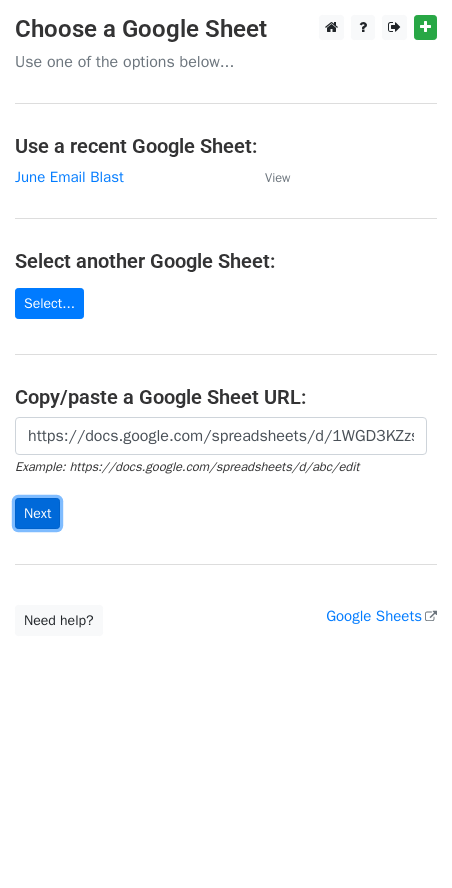 click on "Next" at bounding box center (37, 513) 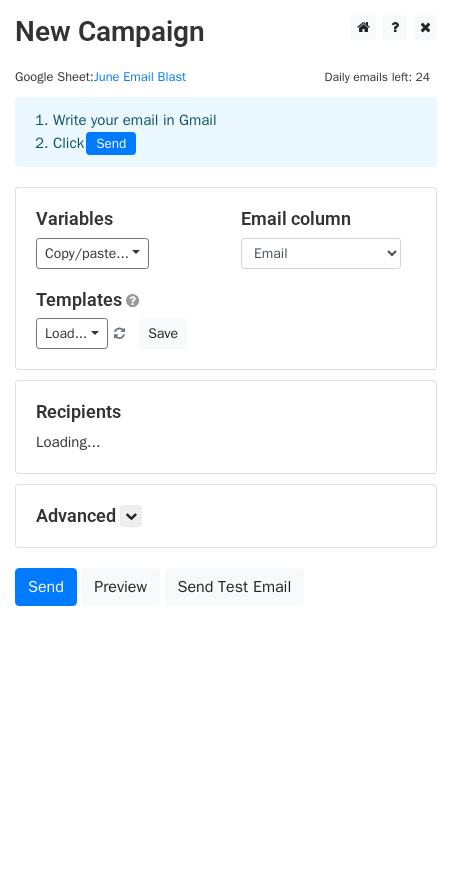scroll, scrollTop: 0, scrollLeft: 0, axis: both 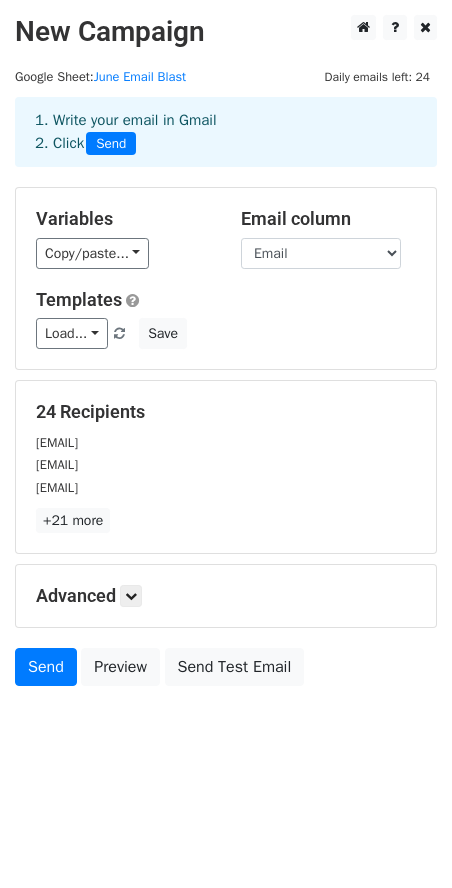 click on "New Campaign
Daily emails left: 24
Google Sheet:
June Email Blast
1. Write your email in Gmail
2. Click
Send
Variables
Copy/paste...
{{First Name}}
{{Email}}
Email column
First Name
Email
Templates
Load...
No templates saved
Save
24 Recipients
[EMAIL]
[EMAIL]
[EMAIL]
+21 more
24 Recipients
×
[EMAIL]
[EMAIL]
[EMAIL]
[EMAIL]
[EMAIL]
[EMAIL]
[EMAIL]
[EMAIL]
[EMAIL]
[EMAIL]
[EMAIL]
[EMAIL]
[EMAIL]
[EMAIL]
[EMAIL]
[EMAIL]
[EMAIL]
[EMAIL]
[EMAIL]
[EMAIL]
[EMAIL]
[EMAIL]
[EMAIL]
[EMAIL]
[EMAIL]" at bounding box center [226, 395] 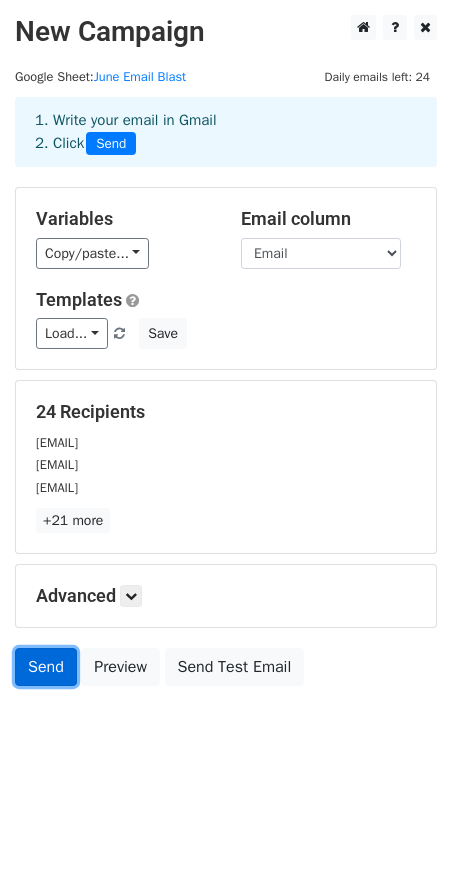 click on "Send" at bounding box center (46, 667) 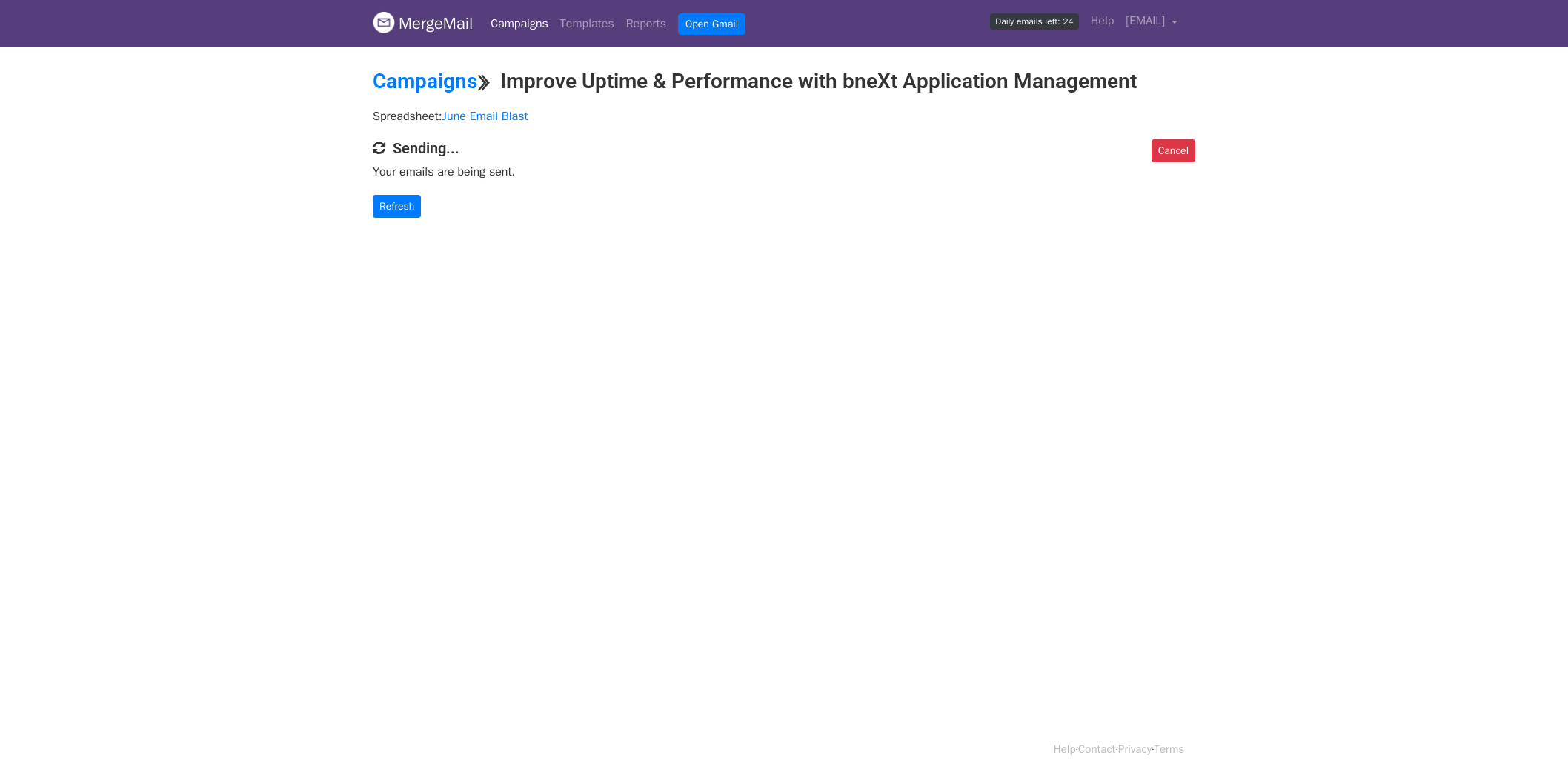 scroll, scrollTop: 0, scrollLeft: 0, axis: both 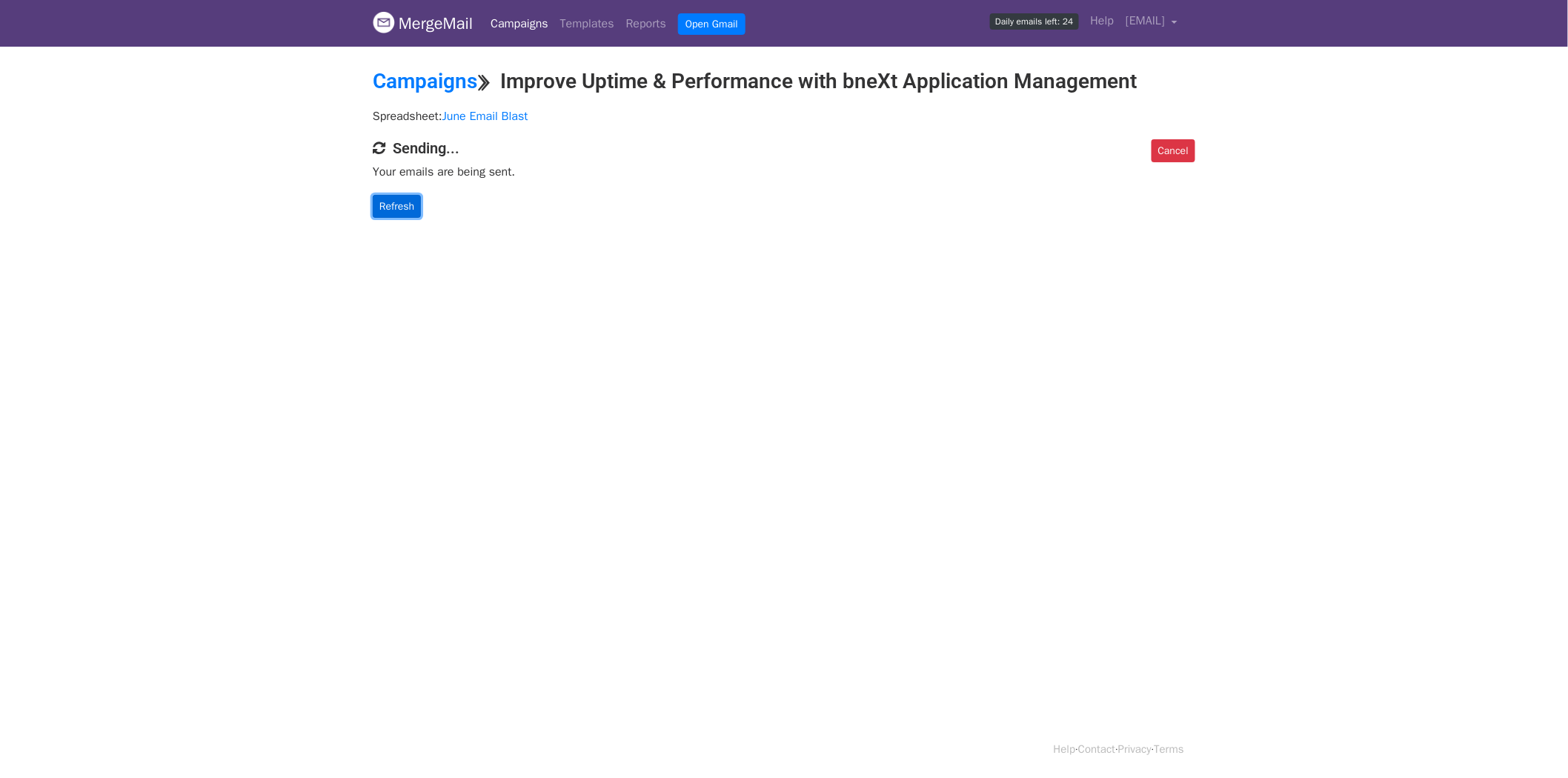 click on "Refresh" at bounding box center [396, 206] 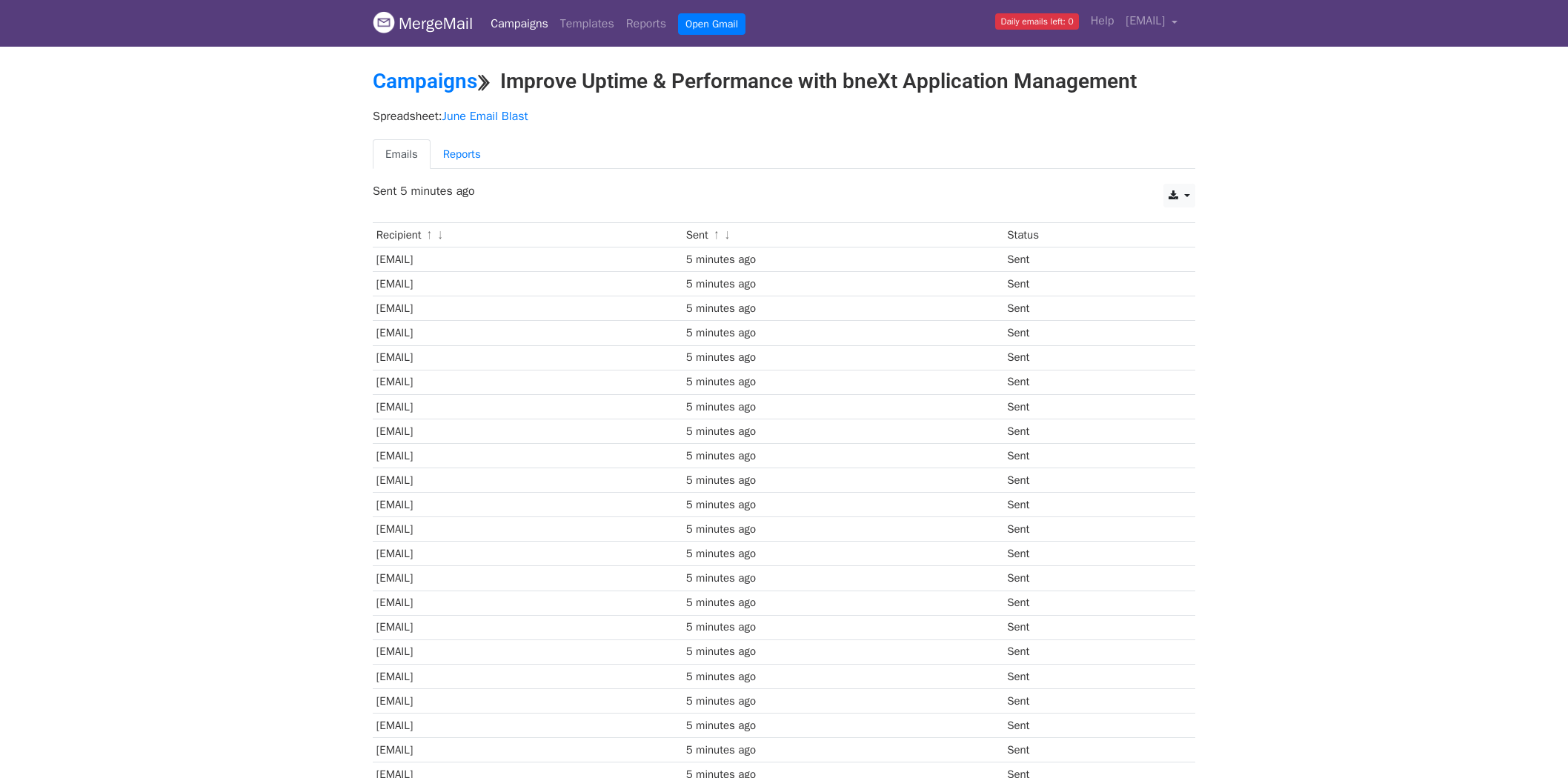 scroll, scrollTop: 0, scrollLeft: 0, axis: both 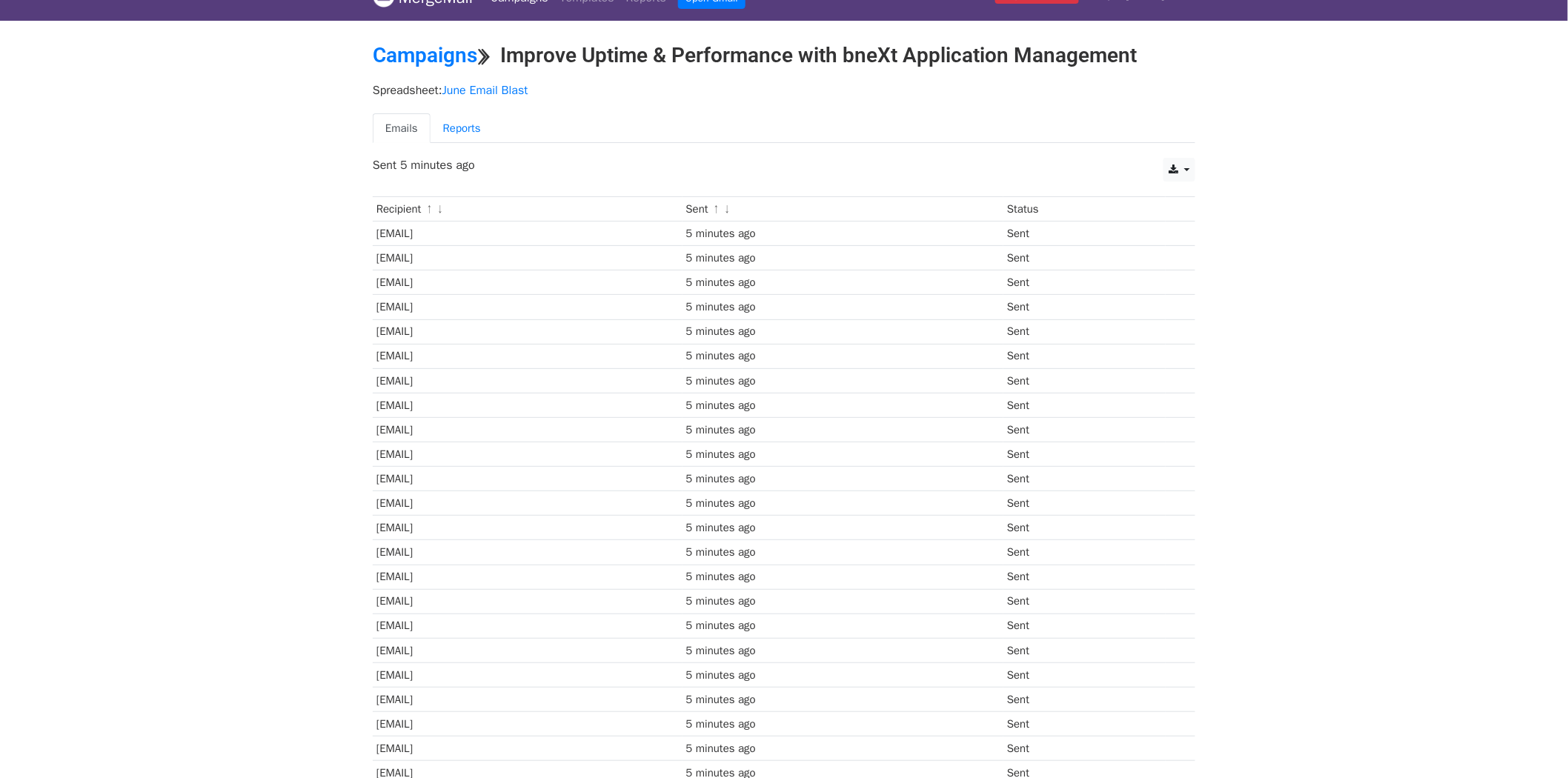 click on "MergeMail
Campaigns
Templates
Reports
Open Gmail
Daily emails left: 0
Help
czermakphoebe09@gmail.com
Account
Unsubscribes
Integrations
Notification Settings
Sign out
New Features
You're all caught up!
Scheduled Campaigns
Schedule your emails to be sent later.
Read more
Account Reports
View reports across all of your campaigns to find highly-engaged recipients and to see which templates and campaigns have the most clicks and opens.
Read more
View my reports
Template Editor
Create beautiful emails using our powerful template editor.
Read more
View my templates
Campaigns
⟫
Improve Uptime & Performance with bneXt Application Management
Spreadsheet:
June Email Blast
Emails
Reports
CSV
Excel
Sent
5 minutes ago" at bounding box center [784, 427] 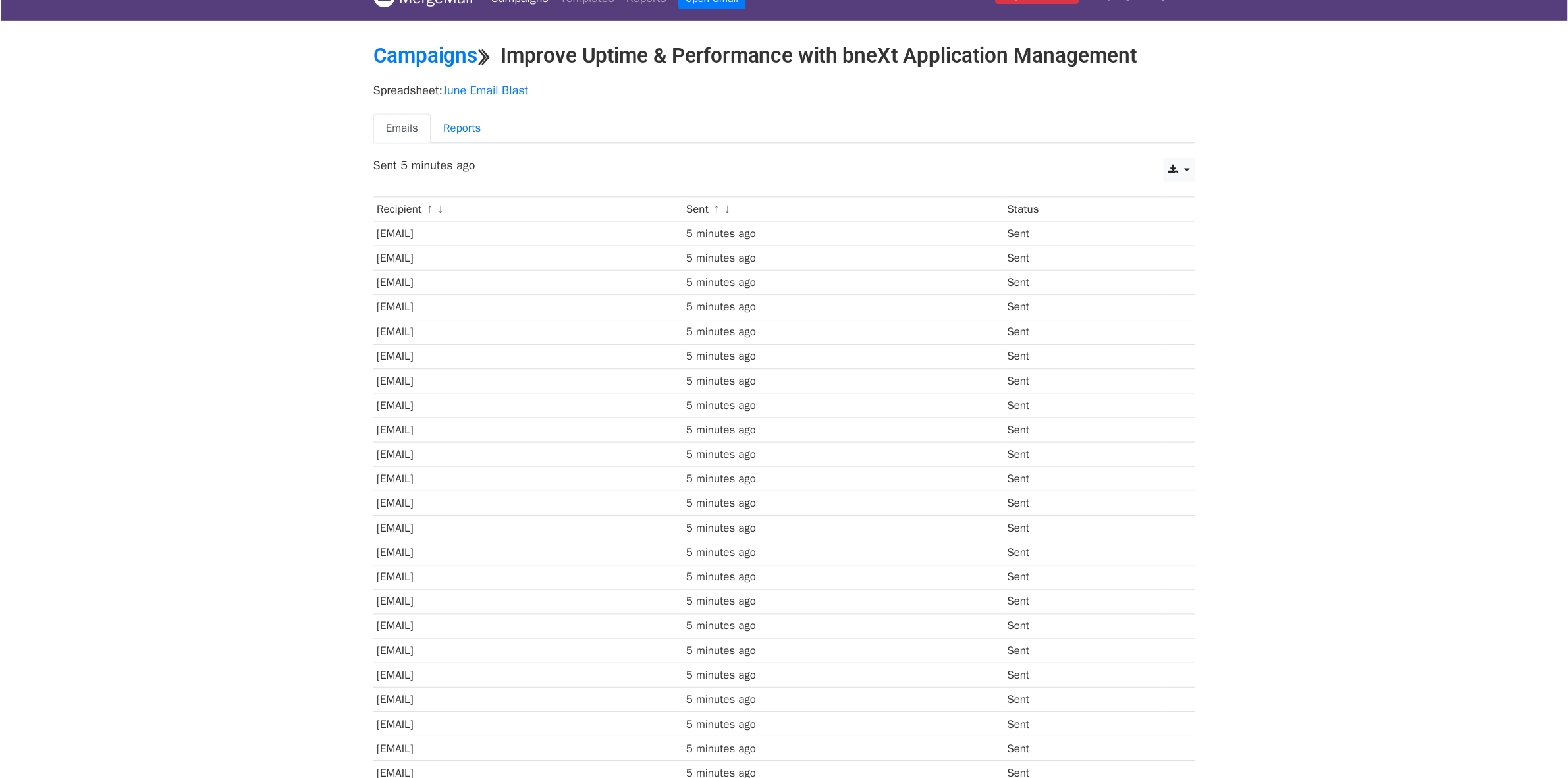 scroll, scrollTop: 23, scrollLeft: 0, axis: vertical 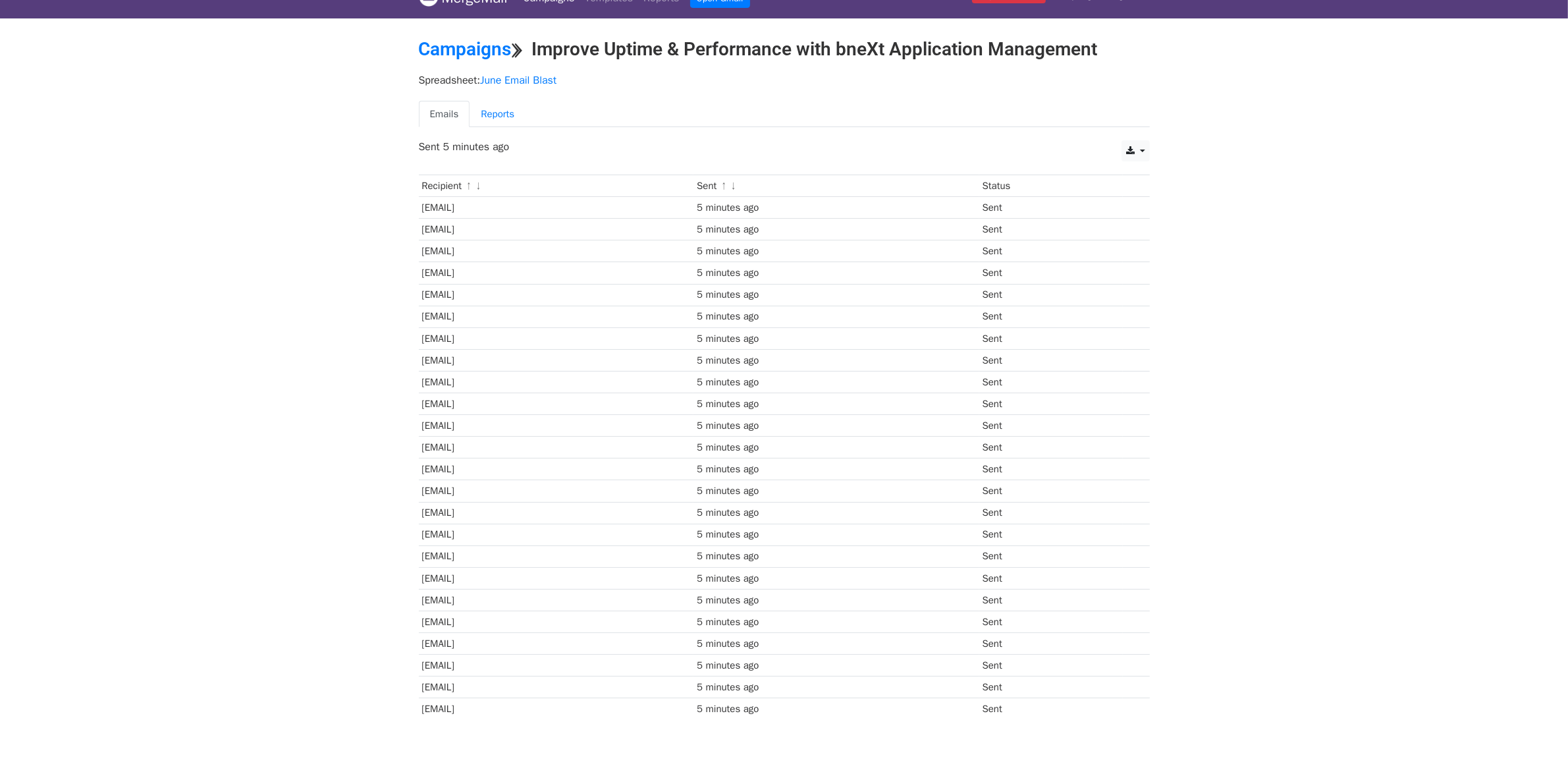 click on "MergeMail
Campaigns
Templates
Reports
Open Gmail
Daily emails left: 0
Help
czermakphoebe09@gmail.com
Account
Unsubscribes
Integrations
Notification Settings
Sign out
New Features
You're all caught up!
Scheduled Campaigns
Schedule your emails to be sent later.
Read more
Account Reports
View reports across all of your campaigns to find highly-engaged recipients and to see which templates and campaigns have the most clicks and opens.
Read more
View my reports
Template Editor
Create beautiful emails using our powerful template editor.
Read more
View my templates
Campaigns
⟫
Improve Uptime & Performance with bneXt Application Management
Spreadsheet:
June Email Blast
Emails
Reports
CSV
Excel
Sent
5 minutes ago" at bounding box center [784, 379] 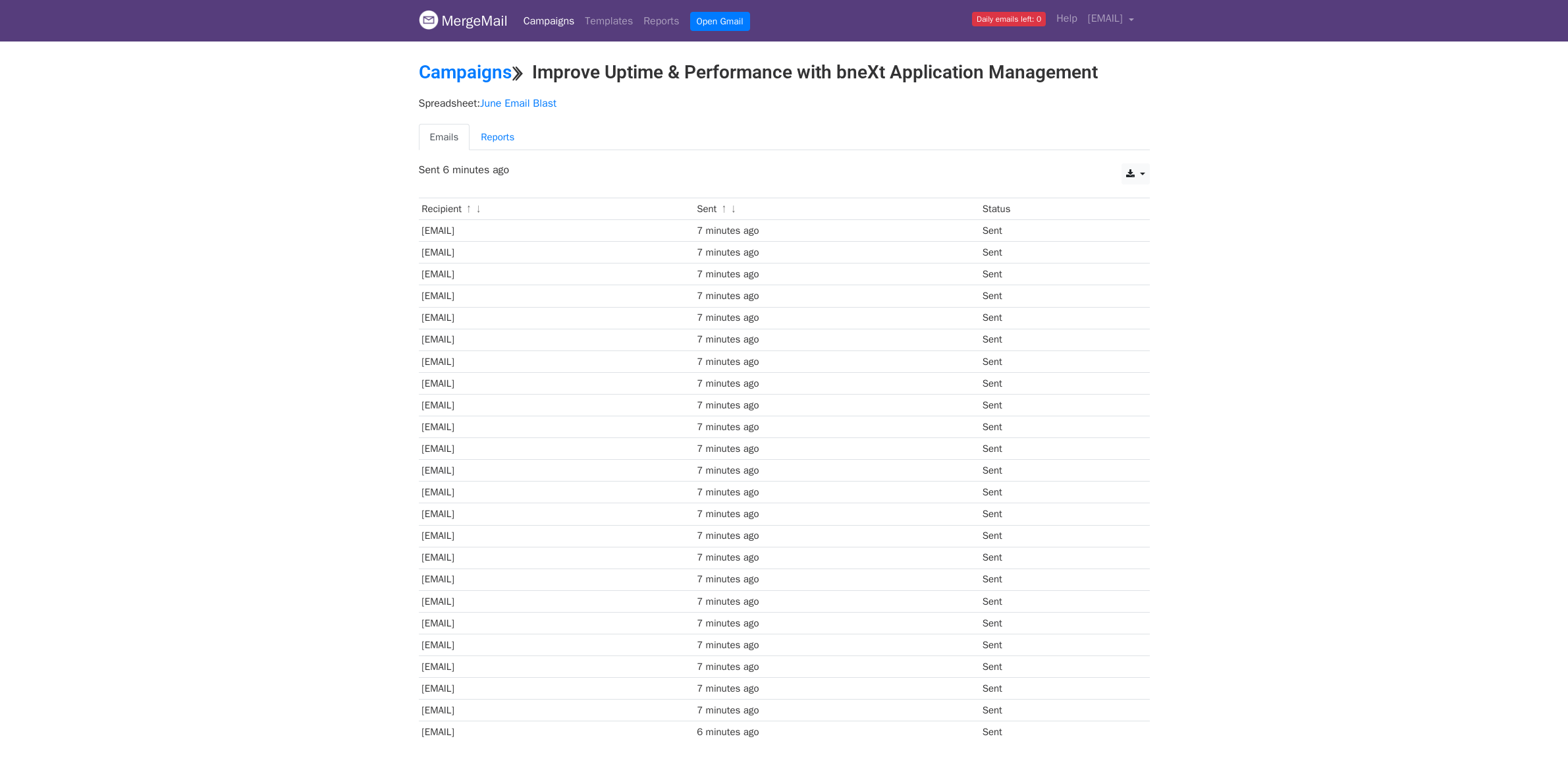scroll, scrollTop: 0, scrollLeft: 0, axis: both 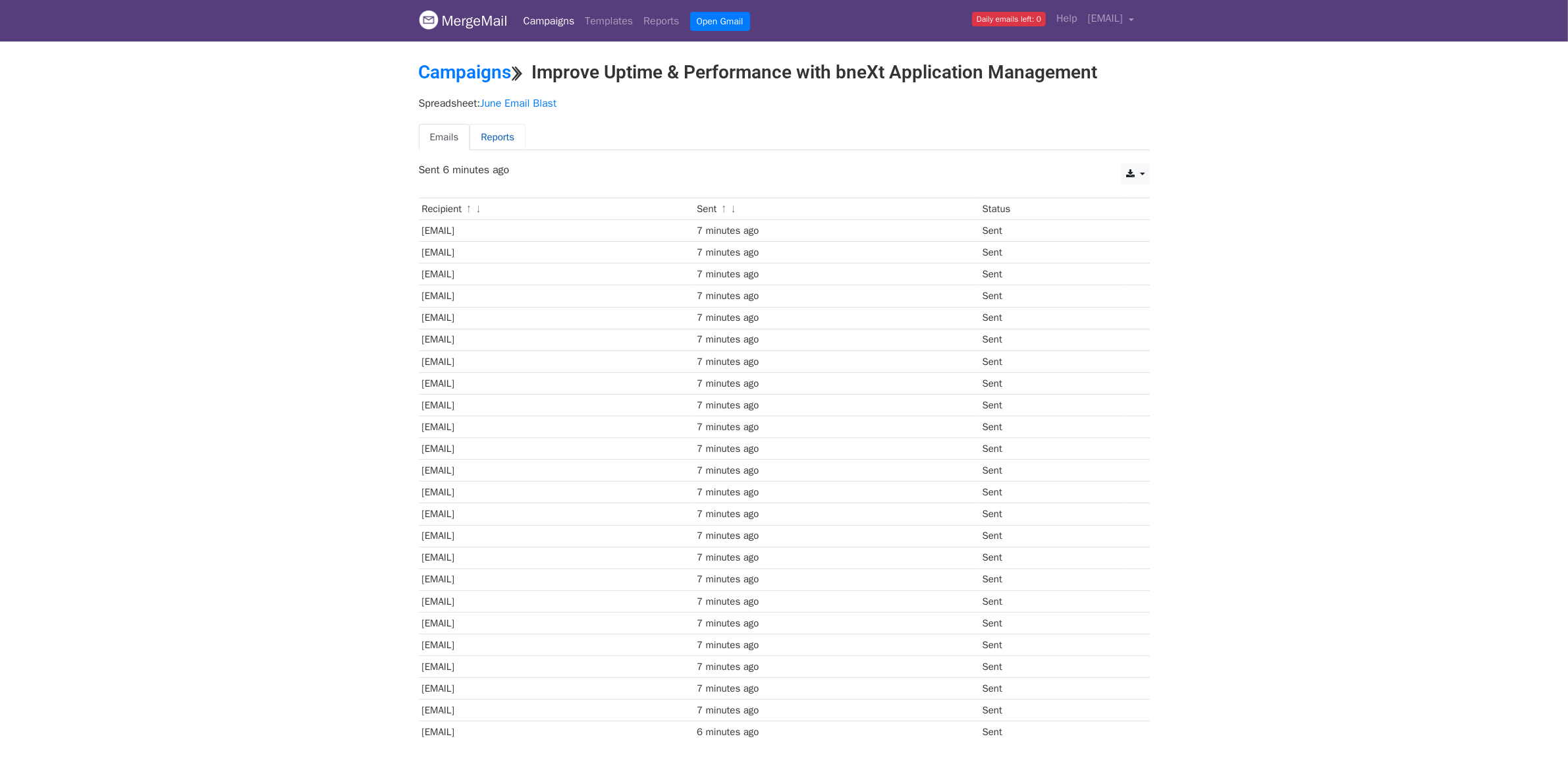 click on "Reports" at bounding box center (497, 137) 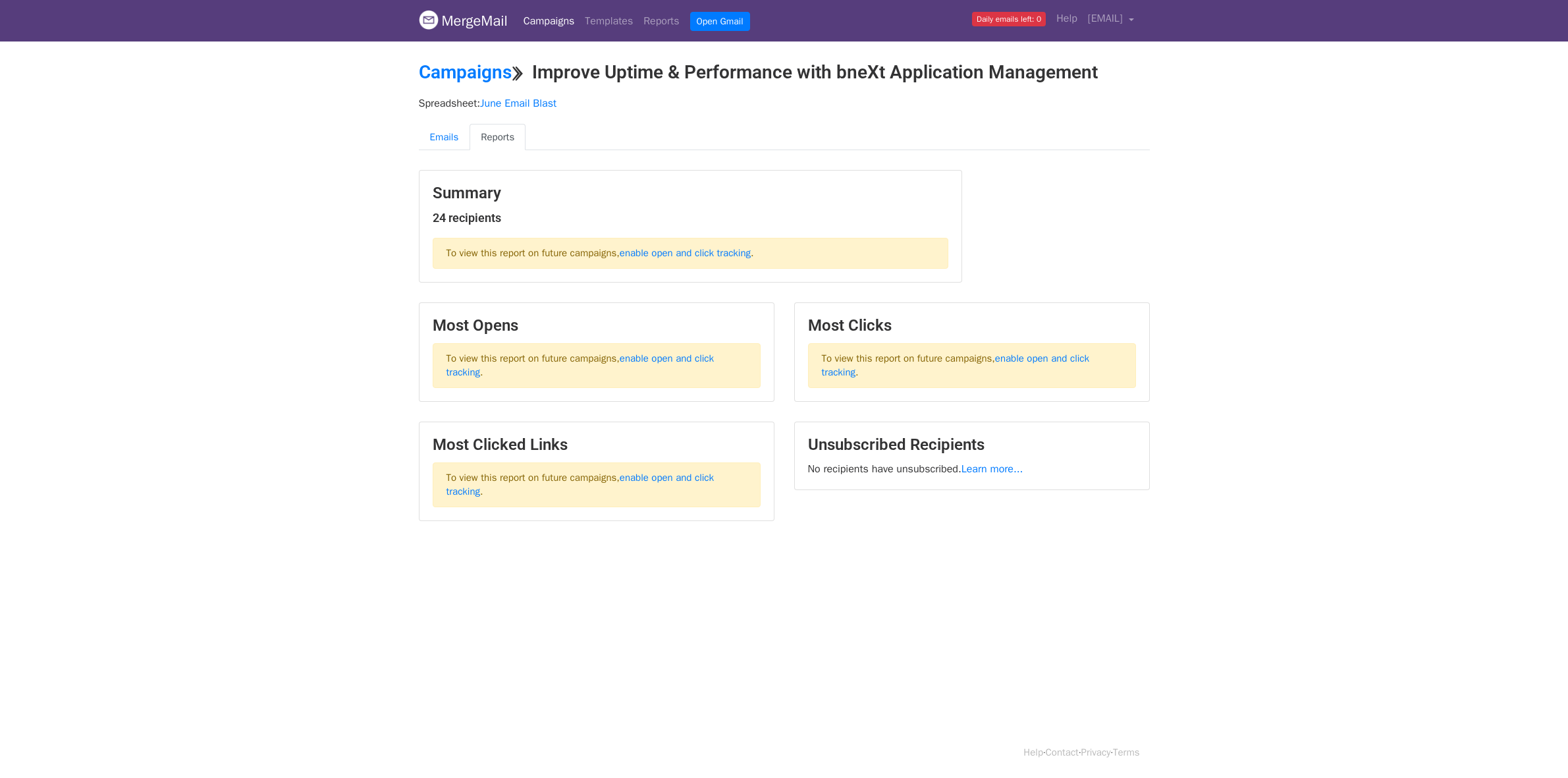 scroll, scrollTop: 0, scrollLeft: 0, axis: both 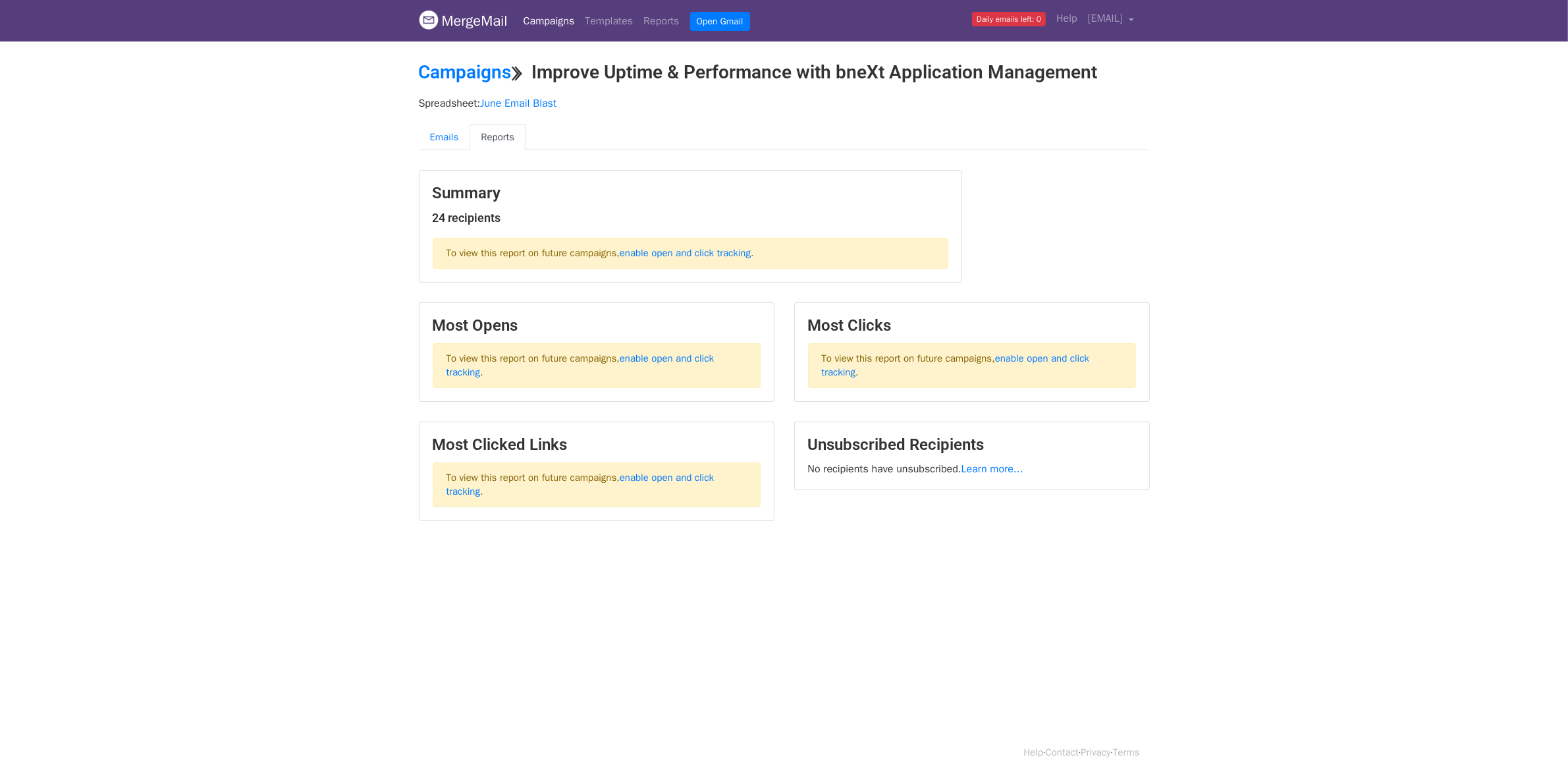 click on "MergeMail
Campaigns
Templates
Reports
Open Gmail
Daily emails left: 0
Help
[EMAIL]
Account
Unsubscribes
Integrations
Notification Settings
Sign out
New Features
You're all caught up!
Scheduled Campaigns
Schedule your emails to be sent later.
Read more
Account Reports
View reports across all of your campaigns to find highly-engaged recipients and to see which templates and campaigns have the most clicks and opens.
Read more
View my reports
Template Editor
Create beautiful emails using our powerful template editor.
Read more
View my templates
Campaigns
⟫
Improve Uptime & Performance with bneXt Application Management
Spreadsheet:
June Email Blast
Emails
Reports
Summary
24 recipients
enable open and click tracking" at bounding box center (784, 293) 